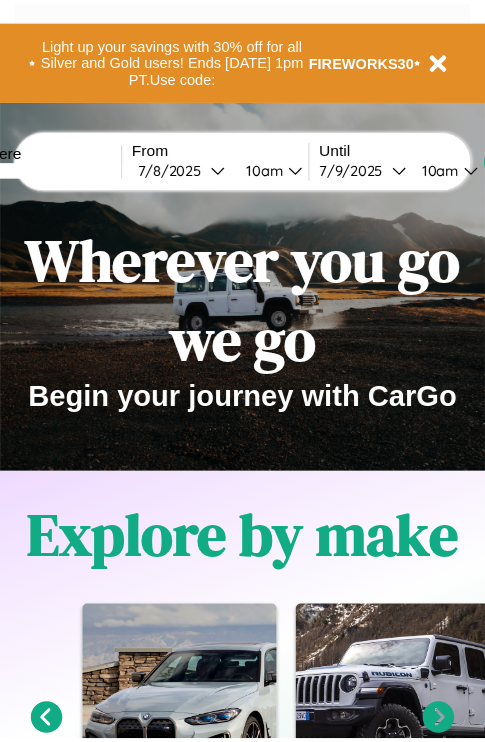 scroll, scrollTop: 0, scrollLeft: 0, axis: both 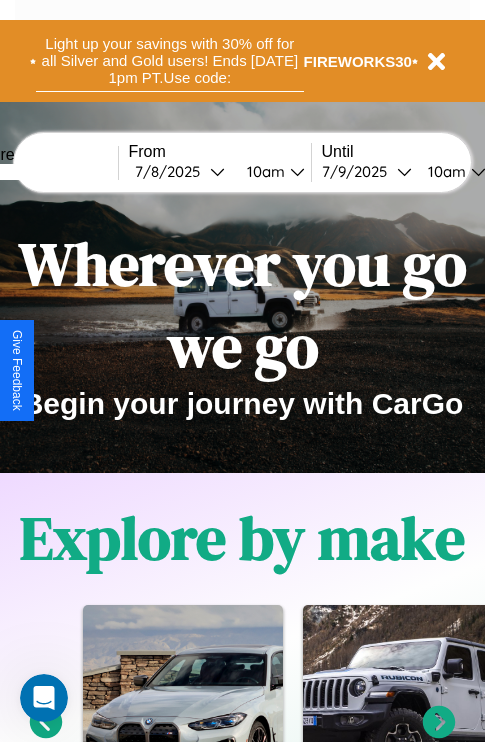 click on "Light up your savings with 30% off for all Silver and Gold users! Ends [DATE] 1pm PT.  Use code:" at bounding box center [170, 61] 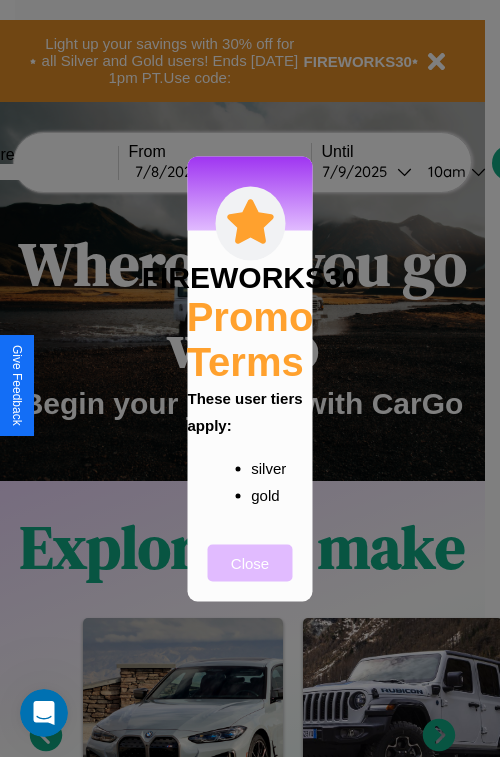 click on "Close" at bounding box center (250, 562) 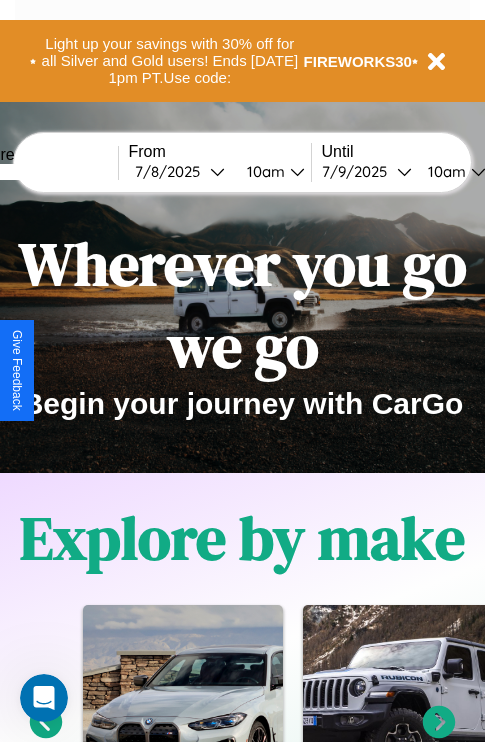 click at bounding box center [43, 172] 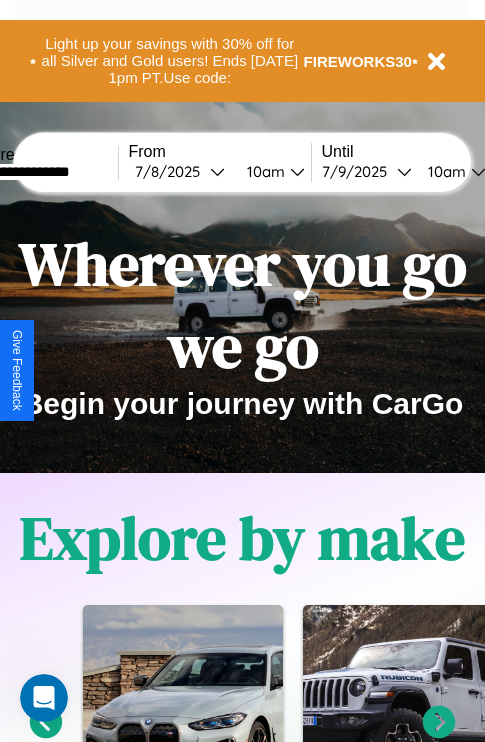 type on "**********" 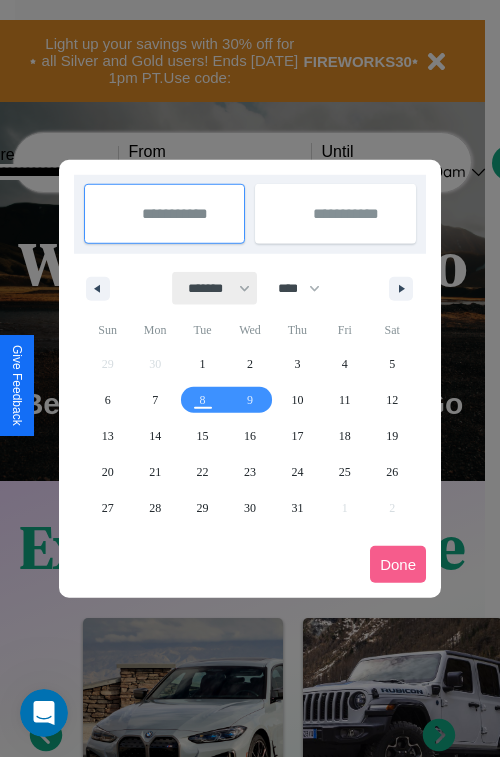 click on "******* ******** ***** ***** *** **** **** ****** ********* ******* ******** ********" at bounding box center [215, 288] 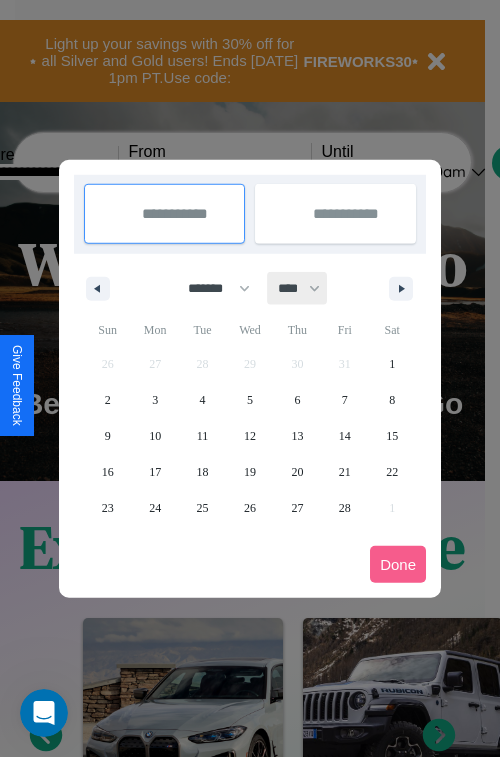 click on "**** **** **** **** **** **** **** **** **** **** **** **** **** **** **** **** **** **** **** **** **** **** **** **** **** **** **** **** **** **** **** **** **** **** **** **** **** **** **** **** **** **** **** **** **** **** **** **** **** **** **** **** **** **** **** **** **** **** **** **** **** **** **** **** **** **** **** **** **** **** **** **** **** **** **** **** **** **** **** **** **** **** **** **** **** **** **** **** **** **** **** **** **** **** **** **** **** **** **** **** **** **** **** **** **** **** **** **** **** **** **** **** **** **** **** **** **** **** **** **** ****" at bounding box center [298, 288] 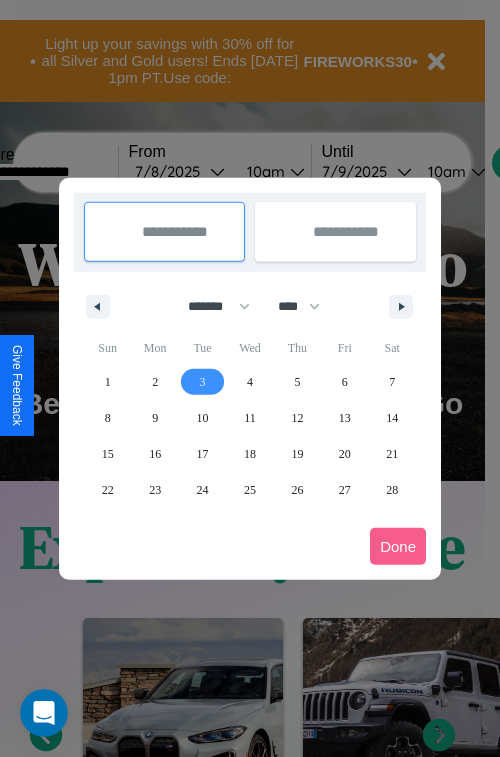 click on "3" at bounding box center [203, 382] 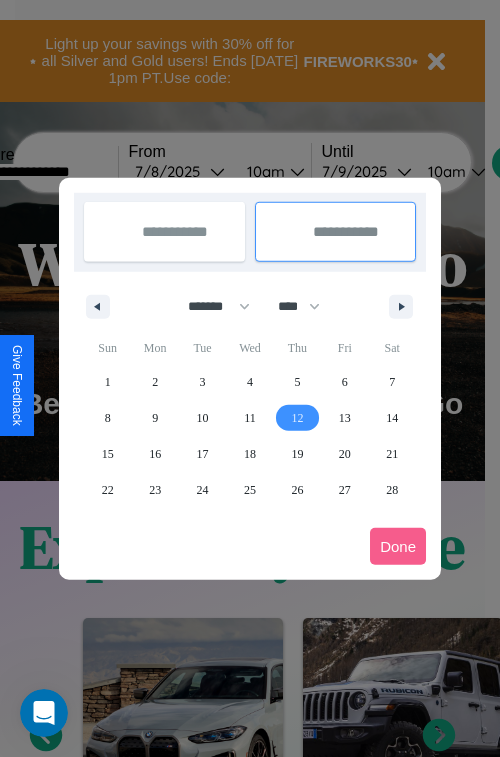 click on "12" at bounding box center [297, 418] 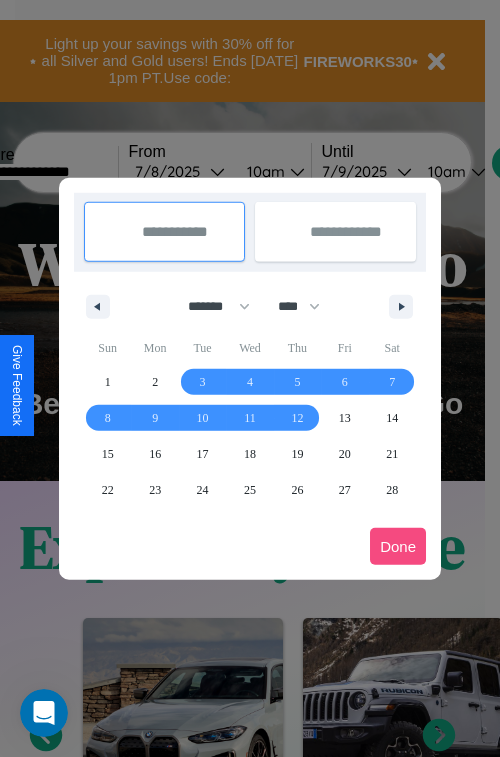 click on "Done" at bounding box center [398, 546] 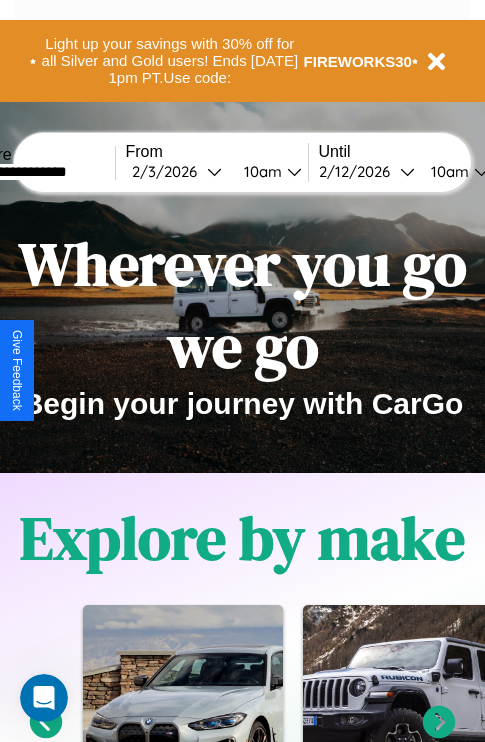 scroll, scrollTop: 0, scrollLeft: 71, axis: horizontal 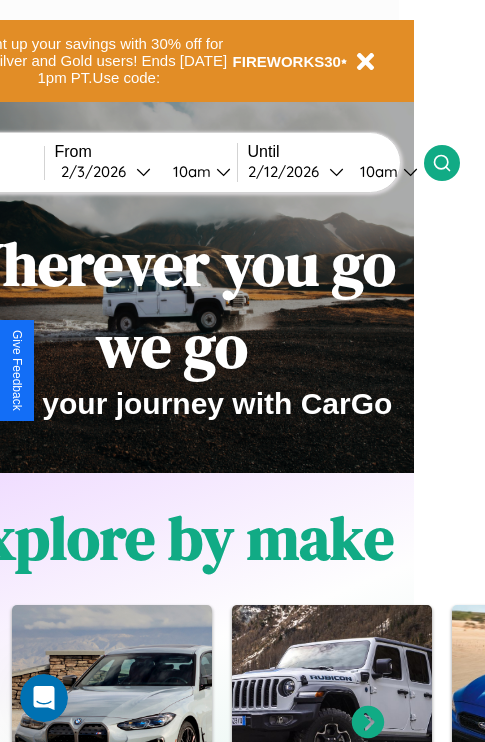 click 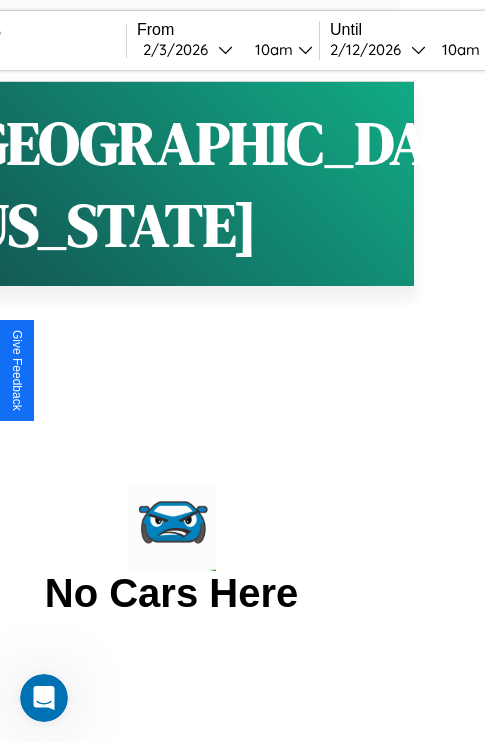 scroll, scrollTop: 0, scrollLeft: 0, axis: both 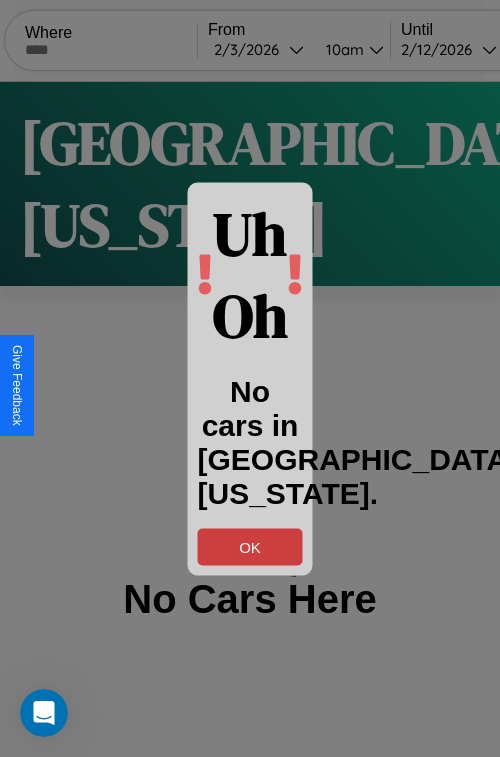 click on "OK" at bounding box center (250, 546) 